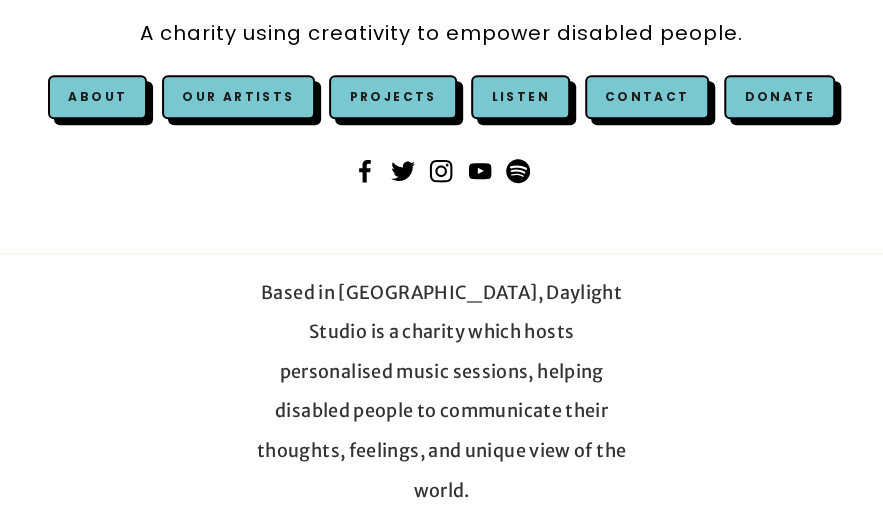 scroll, scrollTop: 360, scrollLeft: 0, axis: vertical 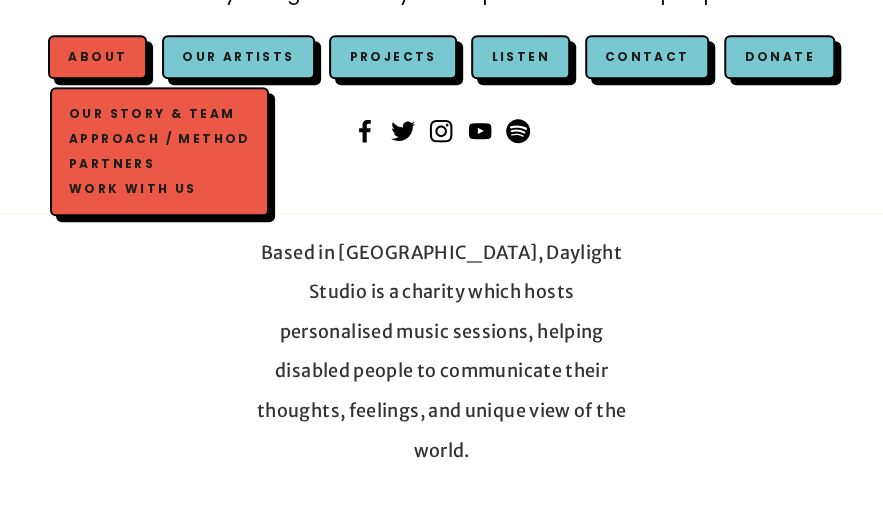 click on "Our Story & Team" at bounding box center (159, 113) 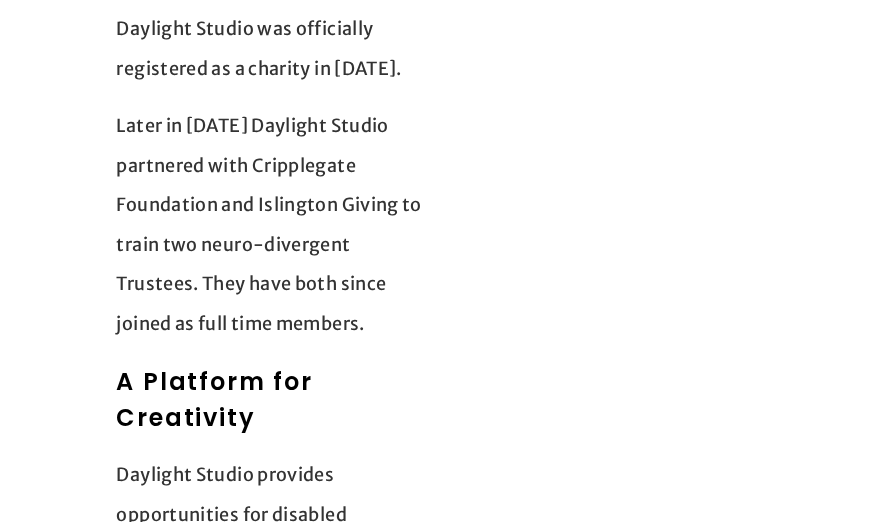 scroll, scrollTop: 2320, scrollLeft: 0, axis: vertical 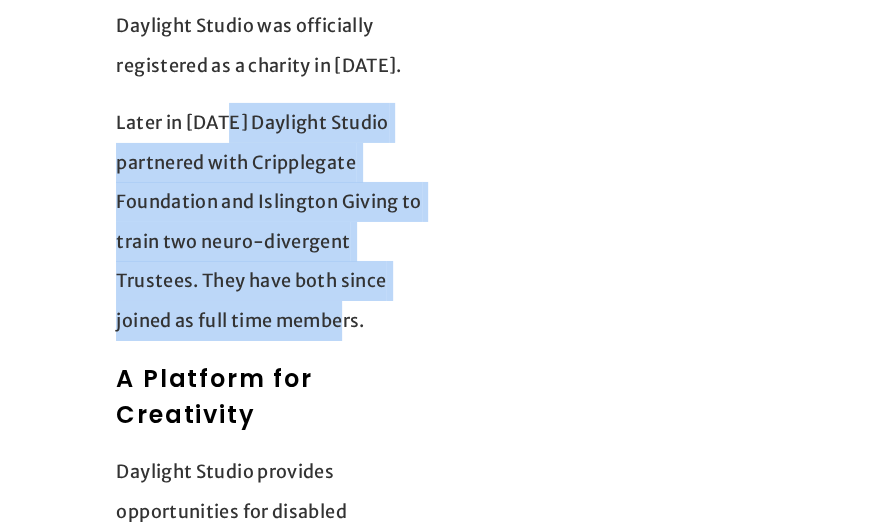 drag, startPoint x: 234, startPoint y: 43, endPoint x: 358, endPoint y: 232, distance: 226.04646 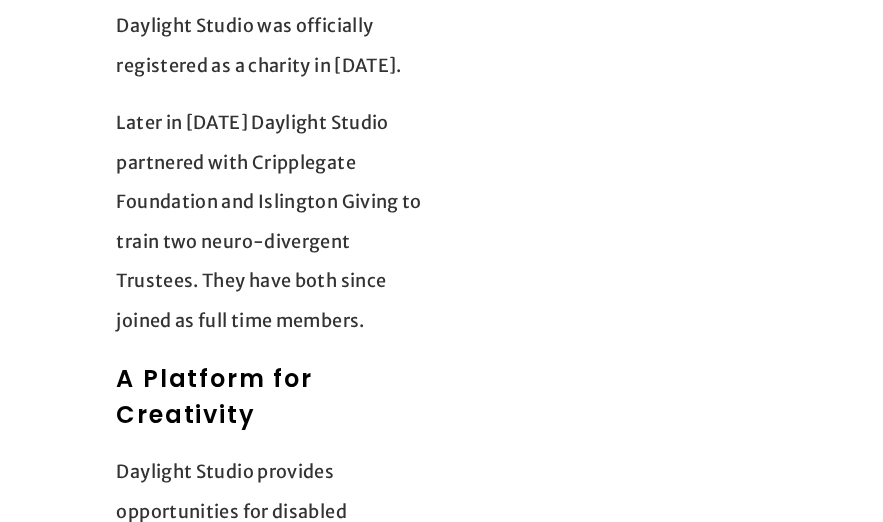 click on "Daylight Studio provides opportunities for disabled individuals to explore their creative potential and thrive as artists. Our work includes:" at bounding box center [270, 551] 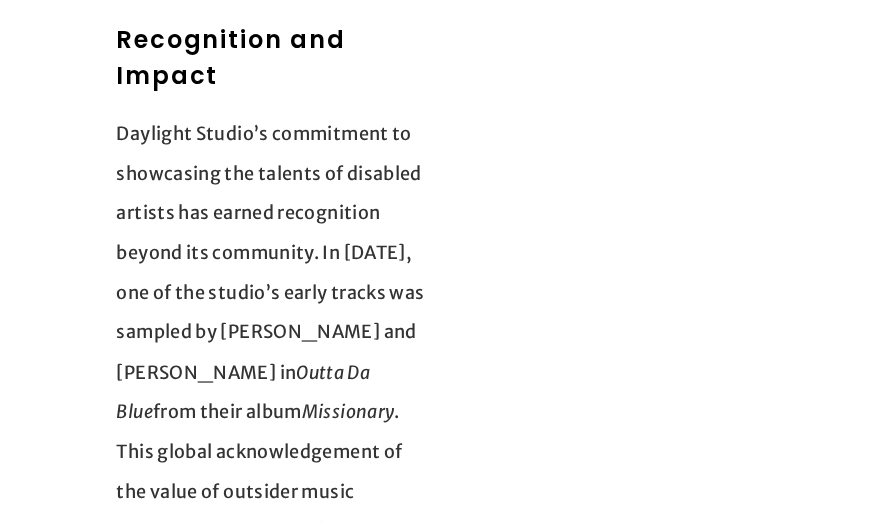 scroll, scrollTop: 3600, scrollLeft: 0, axis: vertical 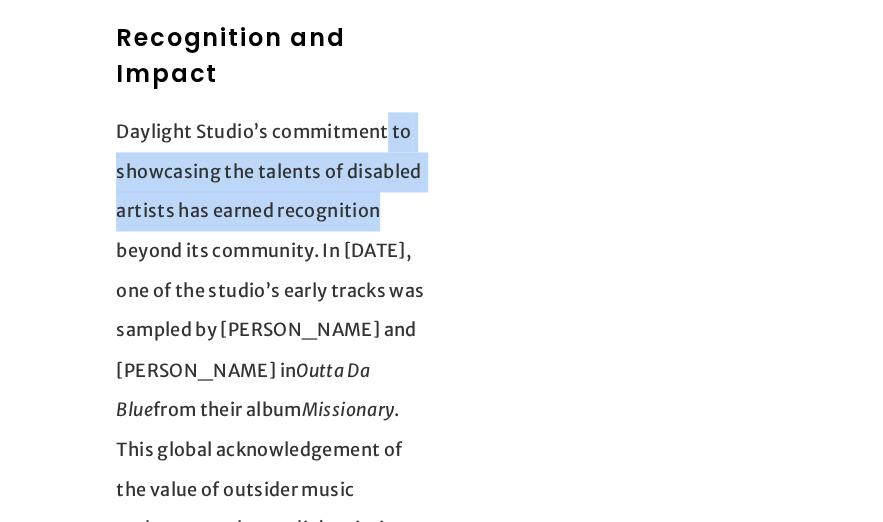 drag, startPoint x: 390, startPoint y: 53, endPoint x: 382, endPoint y: 137, distance: 84.38009 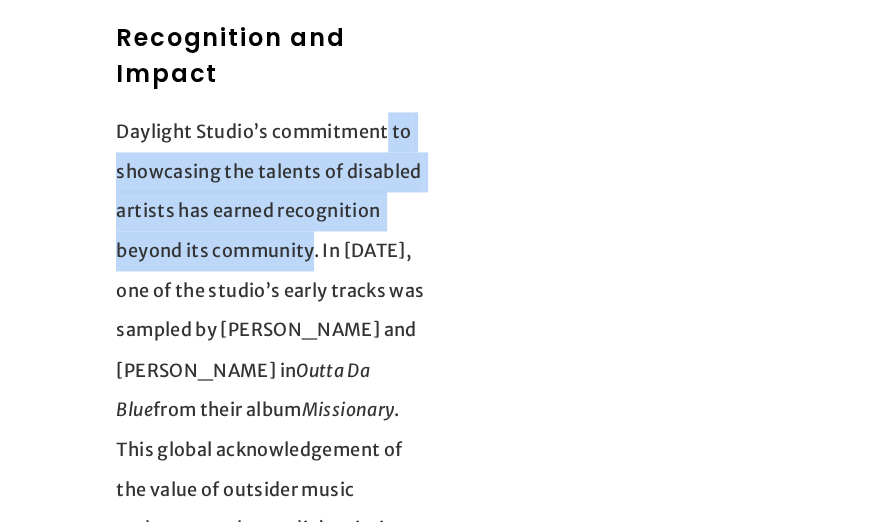 drag, startPoint x: 388, startPoint y: 48, endPoint x: 316, endPoint y: 174, distance: 145.12064 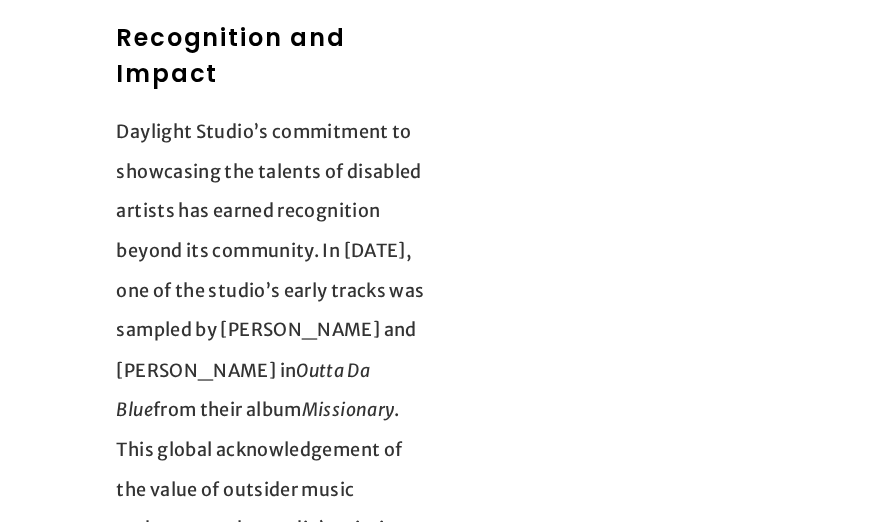 click on "Daylight Studio uses music to help London’s disabled community communicate their feelings and find creative expression.  Originating with founder Jack’s work in the world of adult care, he noticed when working with the learning disabled that limited activities often left attendees feeling isolated and frustrated. Recognizing the impact music had on improving engagement and emotional well-being, Jack began introducing accessible music-making sessions tailored to the unique needs and abilities of the attendees. This approach revealed extraordinary talent and creativity among the group. Participants used music as a tool for communication, emotional processing, and self-expression. With modern music technology lowering the barriers of traditional instruments, the attendees created original works that reflected their lives and perspectives. A Platform for Creativity Music Creation : Supporting artists in producing meaningful music using accessible tools and methods tailored to their abilities." at bounding box center [441, -795] 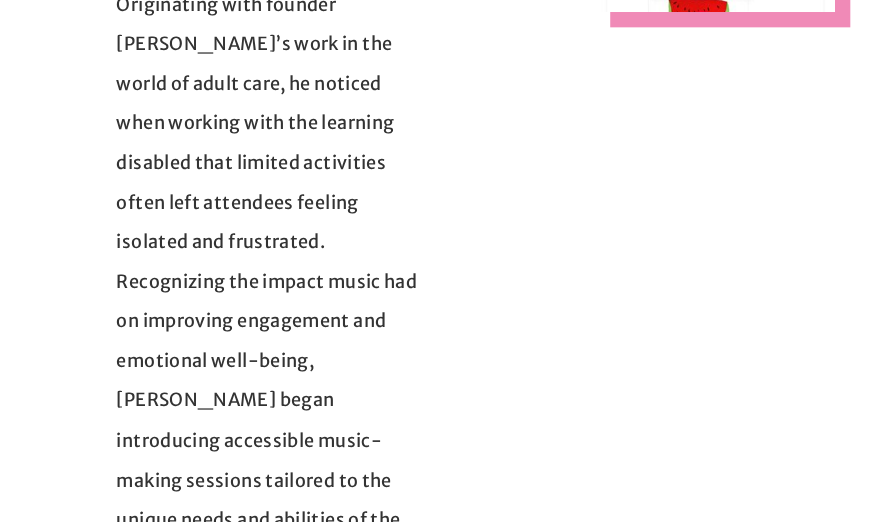 scroll, scrollTop: 840, scrollLeft: 0, axis: vertical 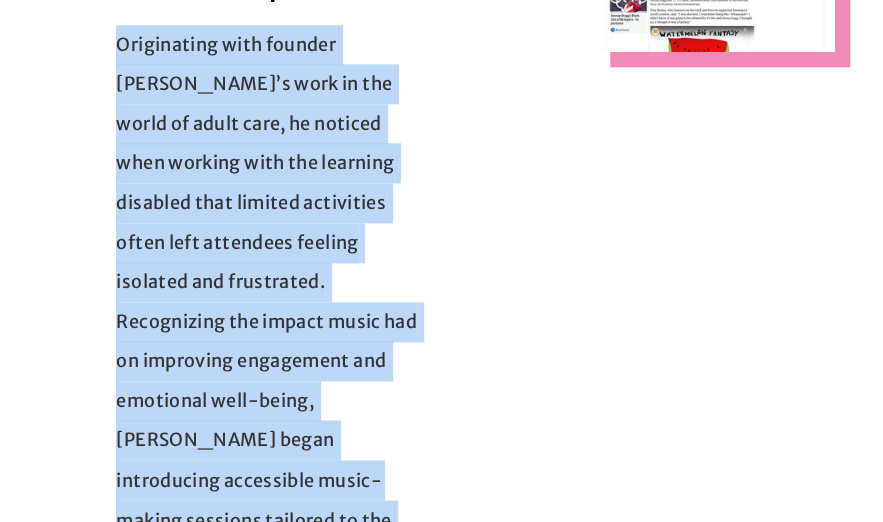 drag, startPoint x: 110, startPoint y: 35, endPoint x: 411, endPoint y: 486, distance: 542.2195 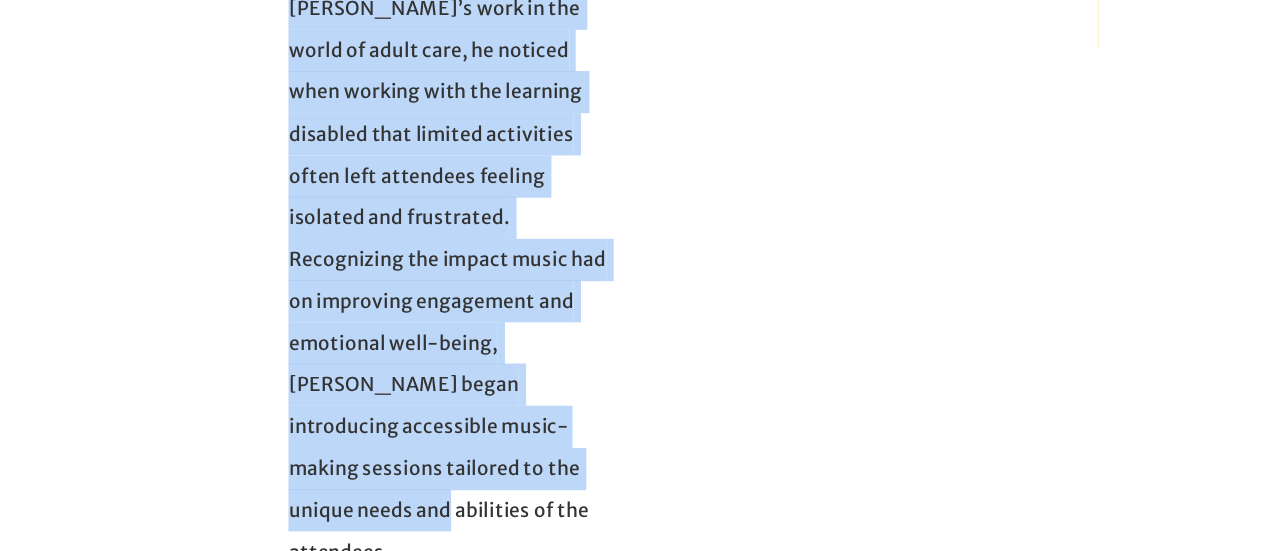 scroll, scrollTop: 920, scrollLeft: 0, axis: vertical 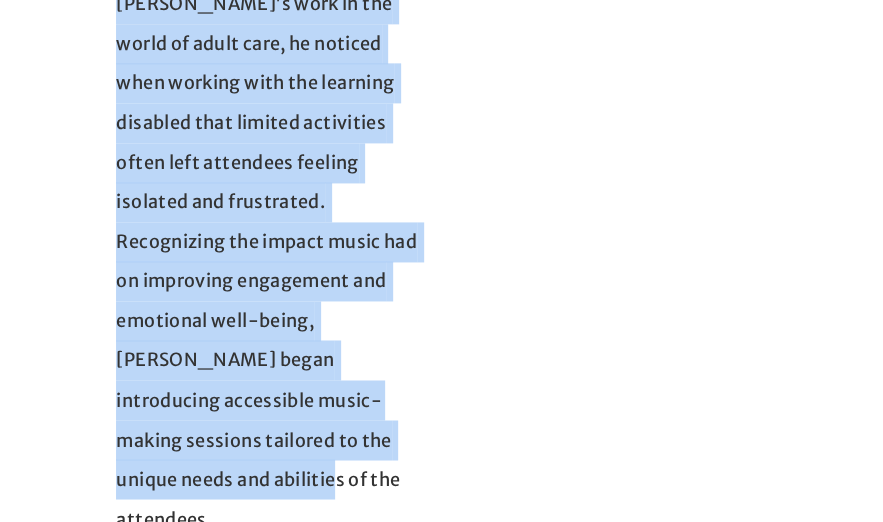 copy on "Originating with founder Jack’s work in the world of adult care, he noticed when working with the learning disabled that limited activities often left attendees feeling isolated and frustrated. Recognizing the impact music had on improving engagement and emotional well-being, Jack began introducing accessible music-making sessions tailored to the unique needs and abilities of the attendees" 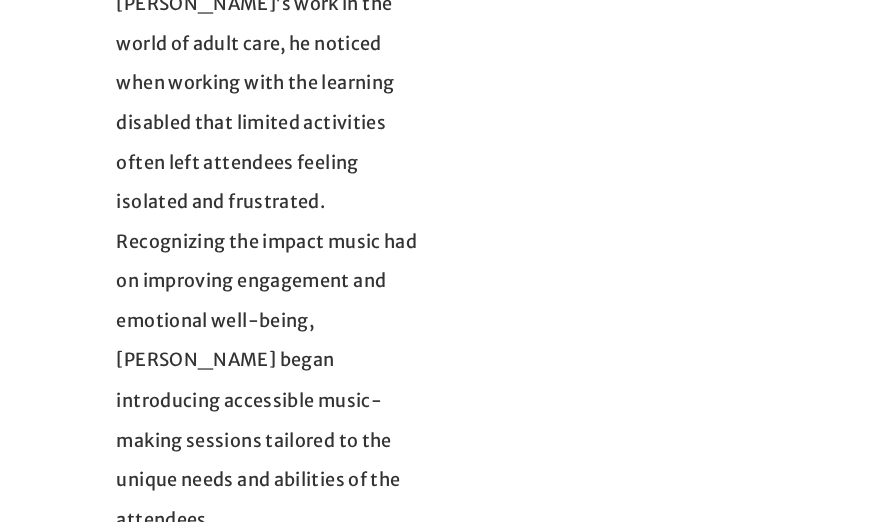 click at bounding box center [647, 435] 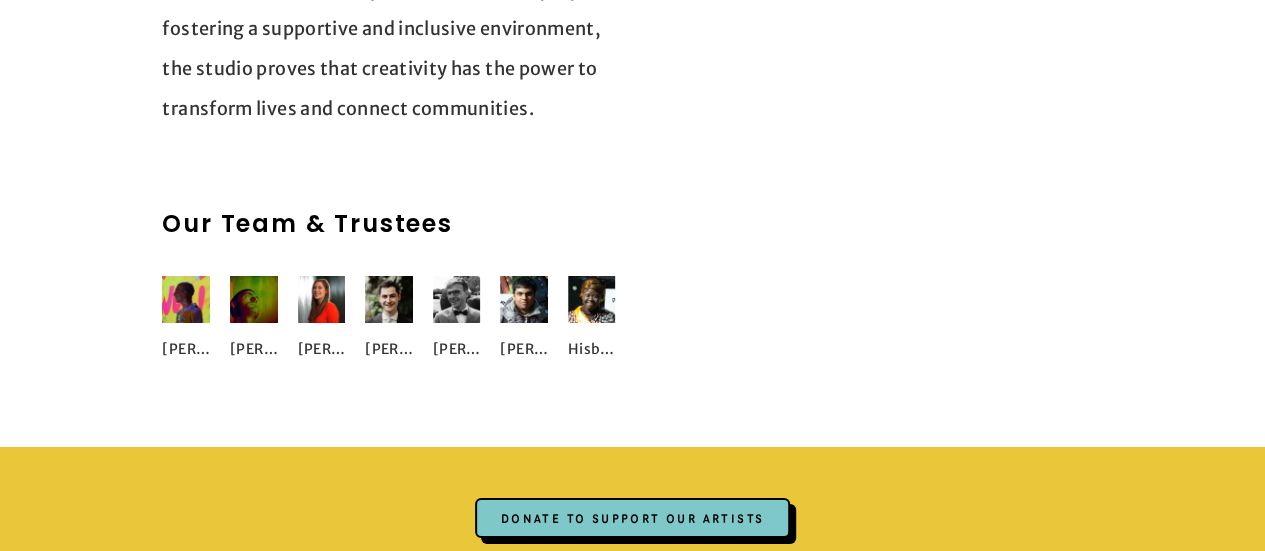scroll, scrollTop: 3280, scrollLeft: 0, axis: vertical 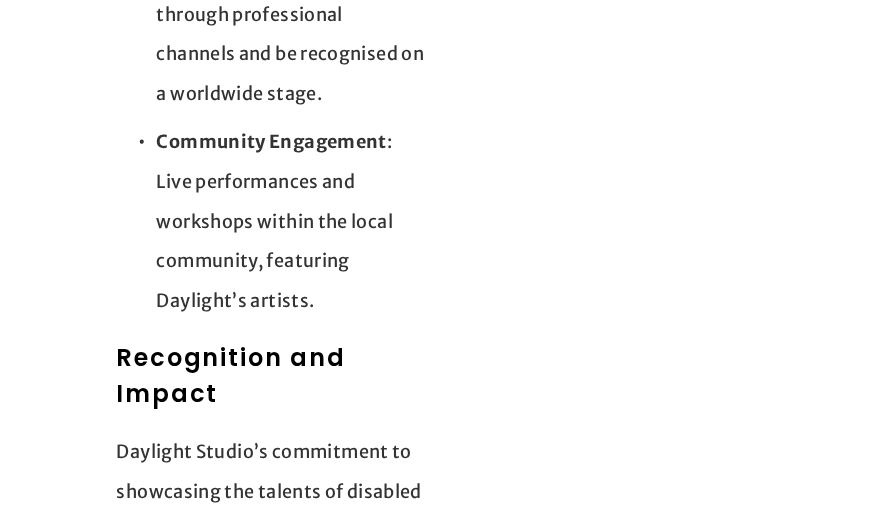 click on "Community Engagement : Live performances and workshops within the local community, featuring Daylight’s artists." at bounding box center [290, 221] 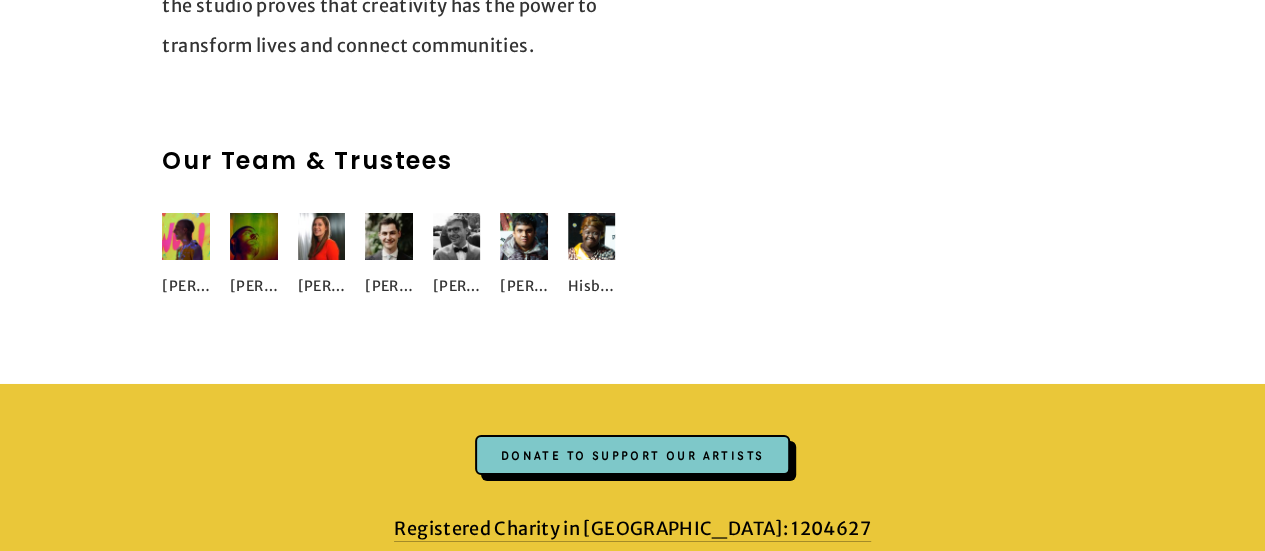 click on "Daylight Studio uses music to help London’s disabled community communicate their feelings and find creative expression.  Originating with founder [PERSON_NAME]’s work in the world of adult care, he noticed when working with the learning disabled that limited activities often left attendees feeling isolated and frustrated. Recognizing the impact music had on improving engagement and emotional well-being, [PERSON_NAME] began introducing accessible music-making sessions tailored to the unique needs and abilities of the attendees. This approach revealed extraordinary talent and creativity among the group. Participants used music as a tool for communication, emotional processing, and self-expression. With modern music technology lowering the barriers of traditional instruments, the attendees created original works that reflected their lives and perspectives. A Platform for Creativity Music Creation : Supporting artists in producing meaningful music using accessible tools and methods tailored to their abilities." at bounding box center (632, -1173) 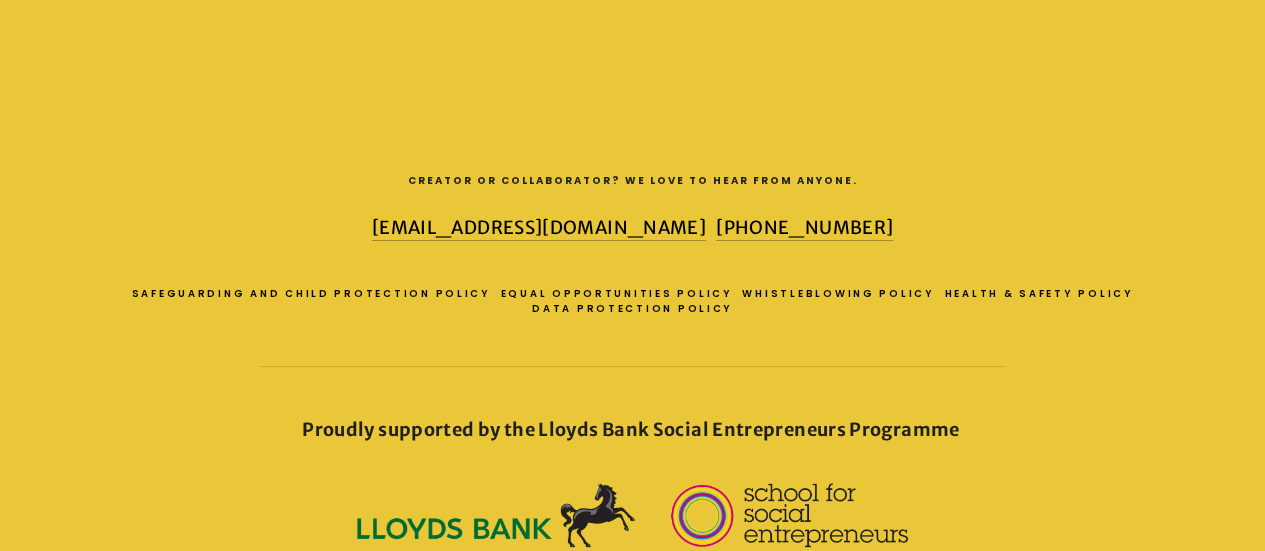 scroll, scrollTop: 3920, scrollLeft: 0, axis: vertical 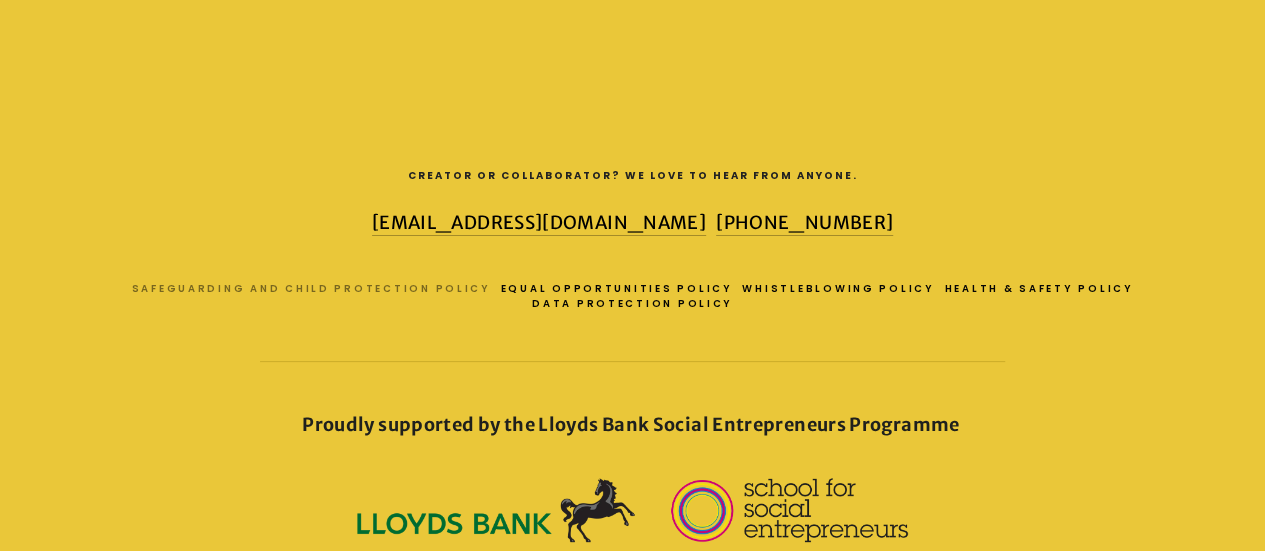 click on "Safeguarding and Child Protection Policy" at bounding box center [316, 289] 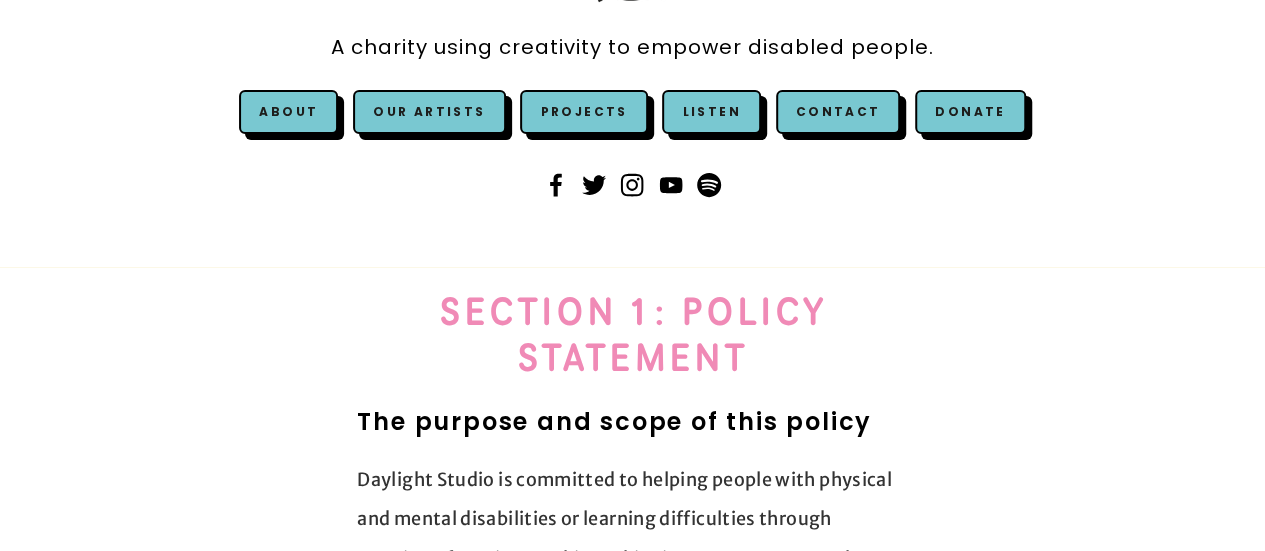 scroll, scrollTop: 280, scrollLeft: 0, axis: vertical 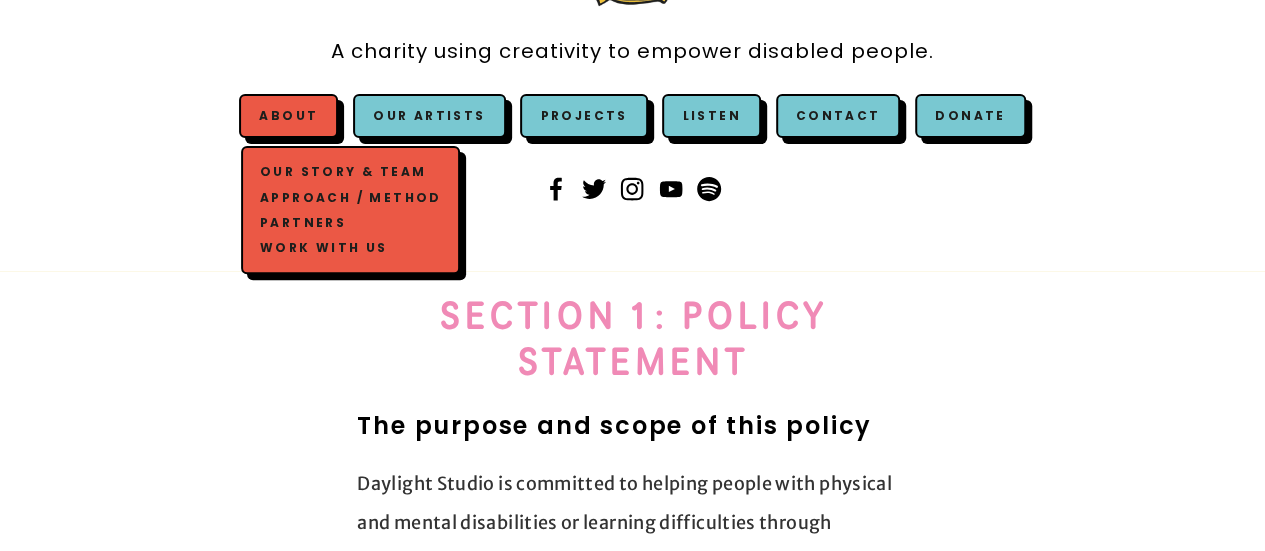 click on "Work with us" at bounding box center [350, 247] 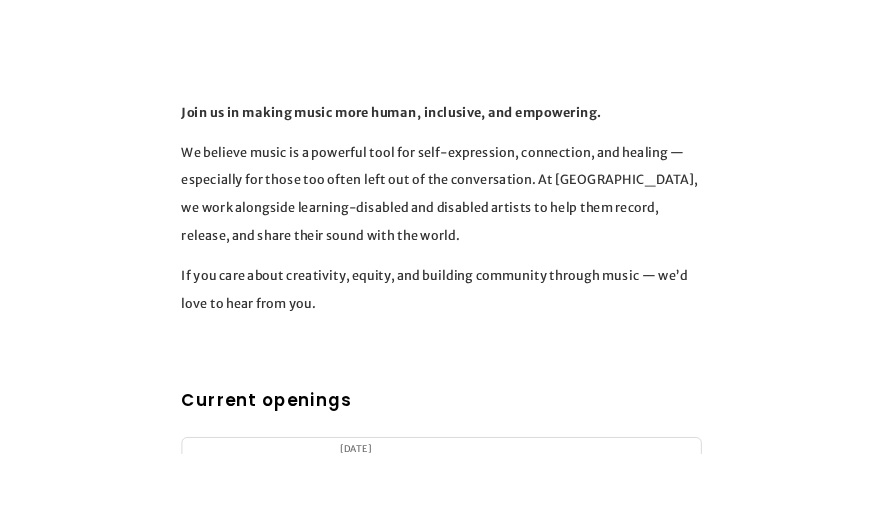 scroll, scrollTop: 680, scrollLeft: 0, axis: vertical 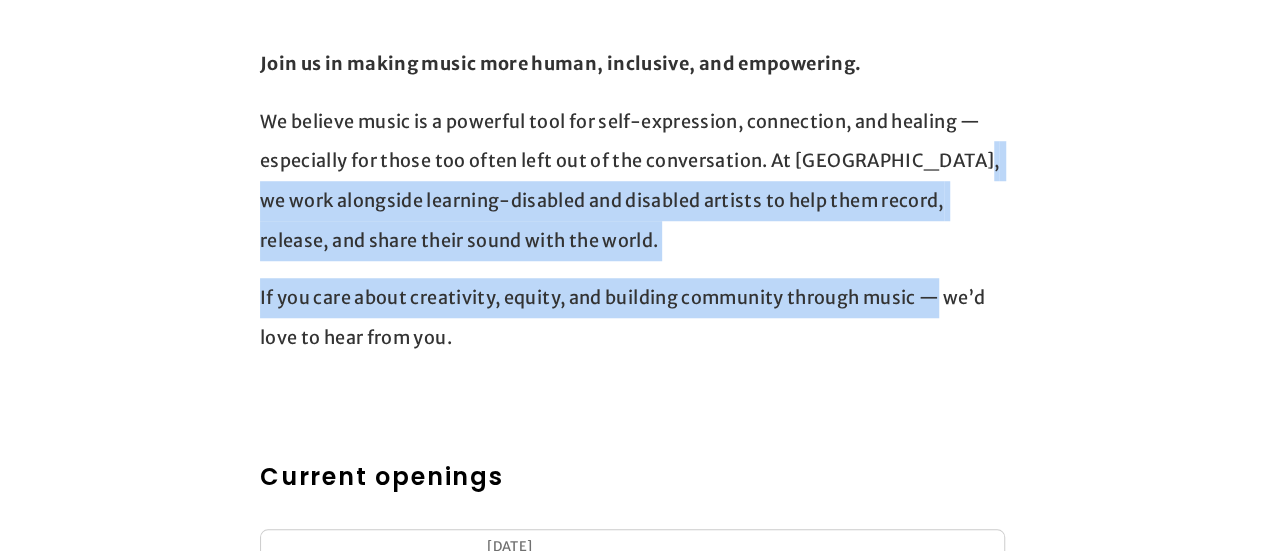 drag, startPoint x: 943, startPoint y: 151, endPoint x: 934, endPoint y: 292, distance: 141.28694 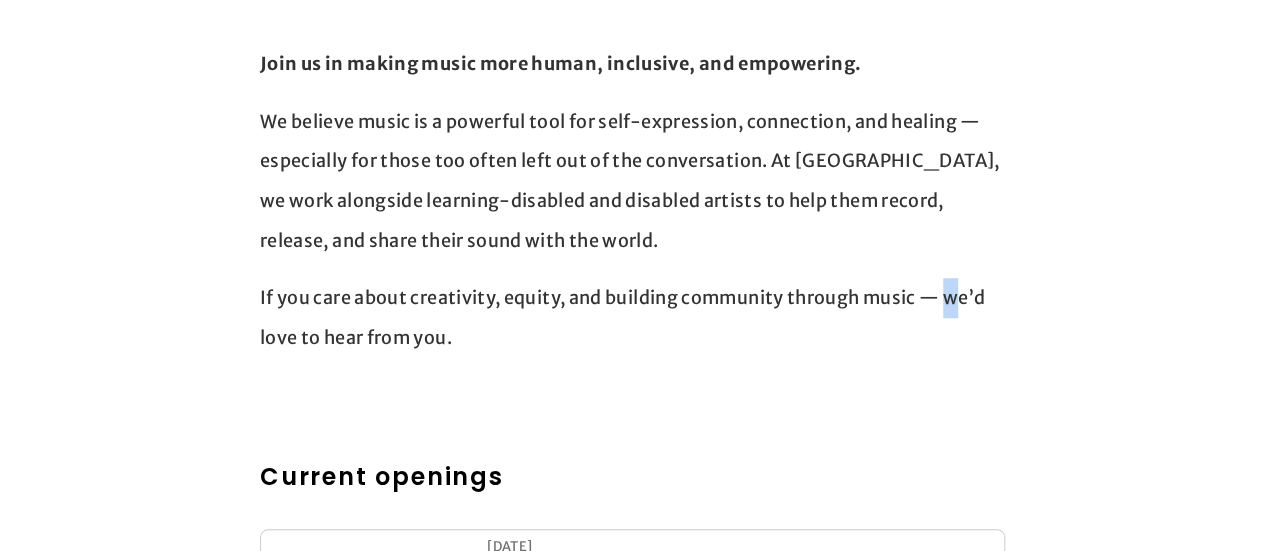 drag, startPoint x: 966, startPoint y: 296, endPoint x: 953, endPoint y: 307, distance: 17.029387 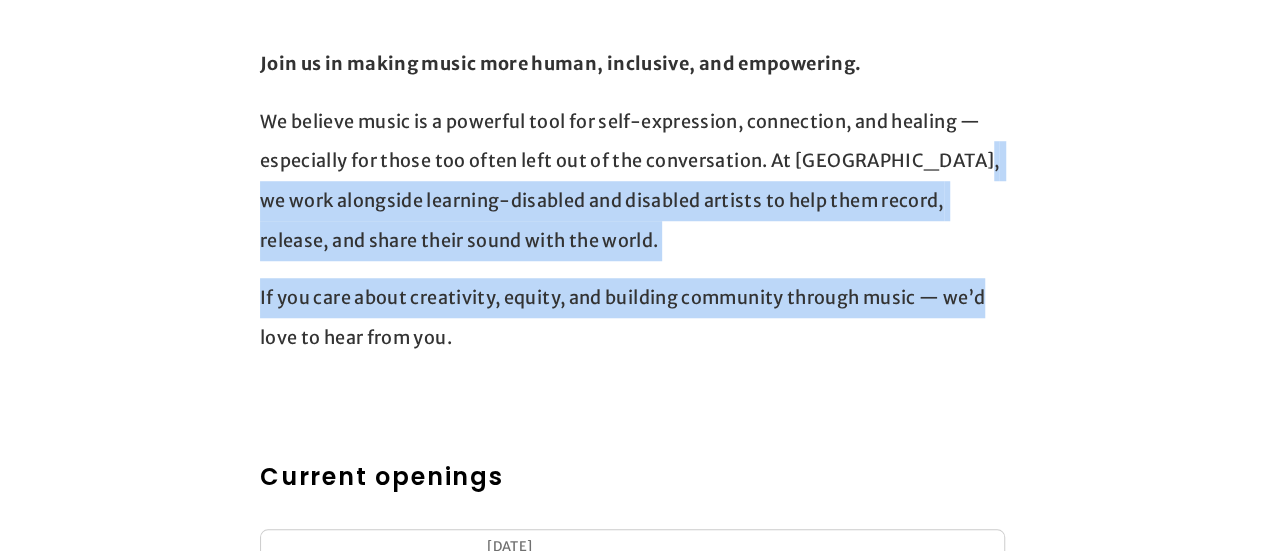 drag, startPoint x: 942, startPoint y: 161, endPoint x: 989, endPoint y: 273, distance: 121.46193 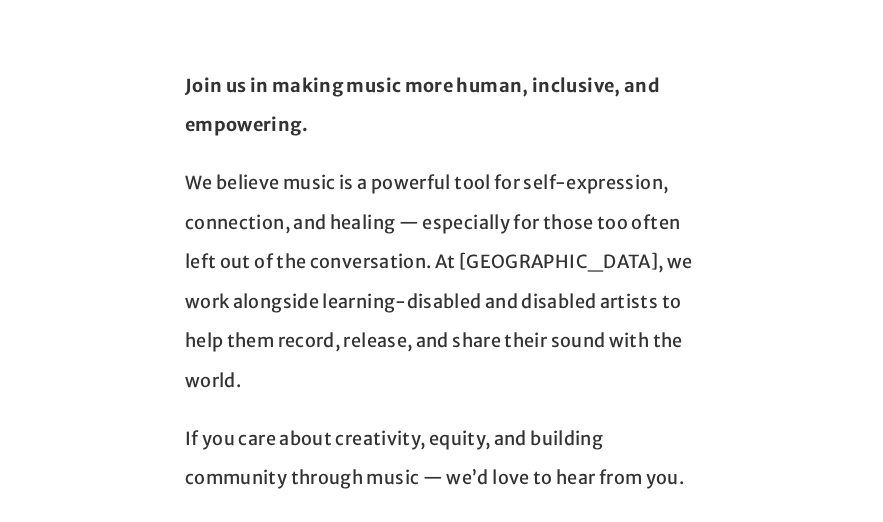 click on "Join us in making music more human, inclusive, and empowering." at bounding box center (441, 105) 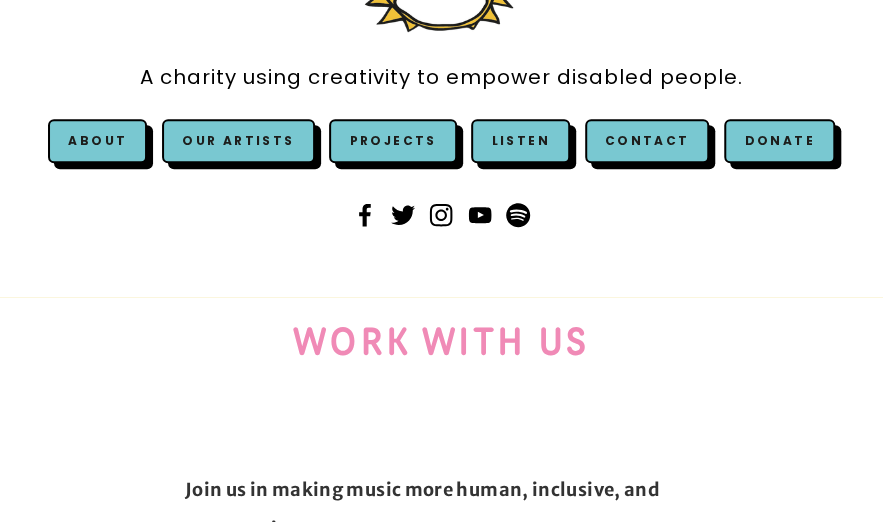 scroll, scrollTop: 200, scrollLeft: 0, axis: vertical 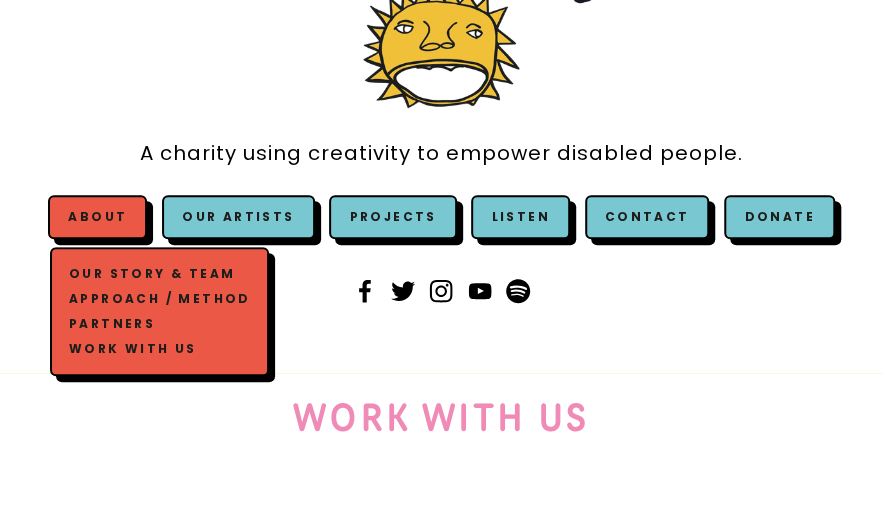 click on "Our Story & Team" at bounding box center [159, 273] 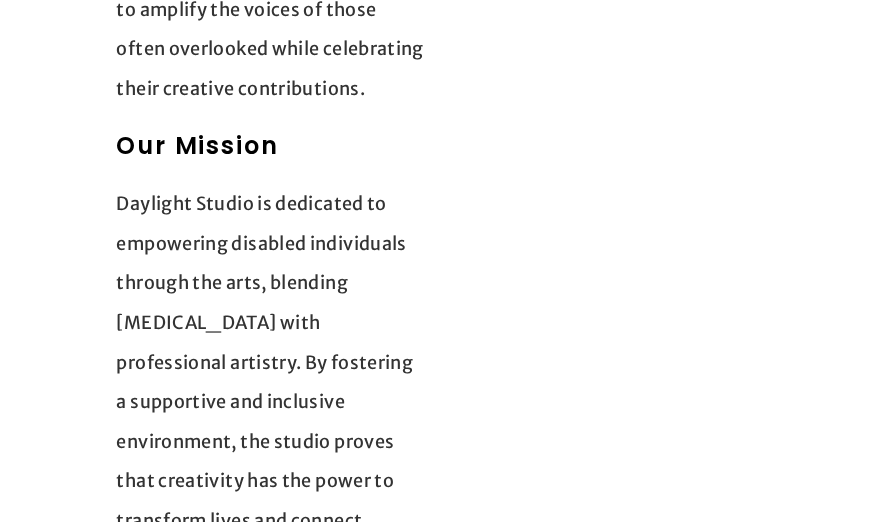 scroll, scrollTop: 4160, scrollLeft: 0, axis: vertical 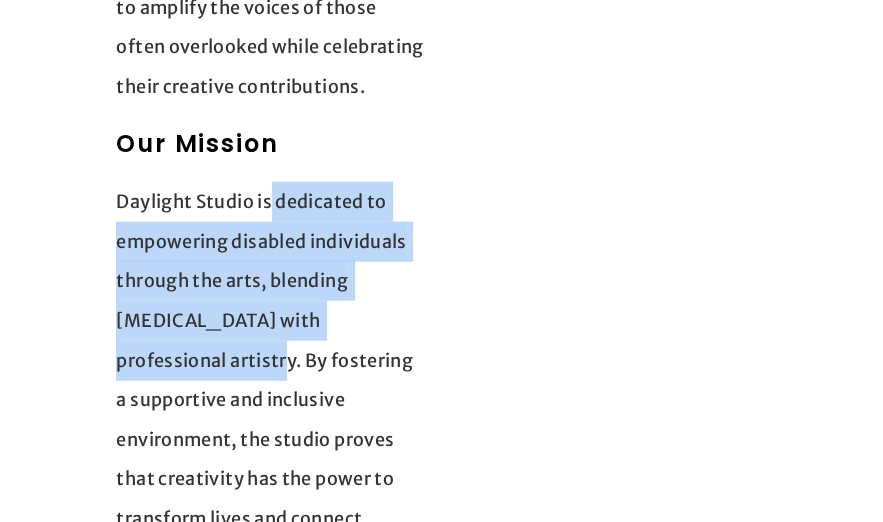 drag, startPoint x: 270, startPoint y: 115, endPoint x: 410, endPoint y: 255, distance: 197.9899 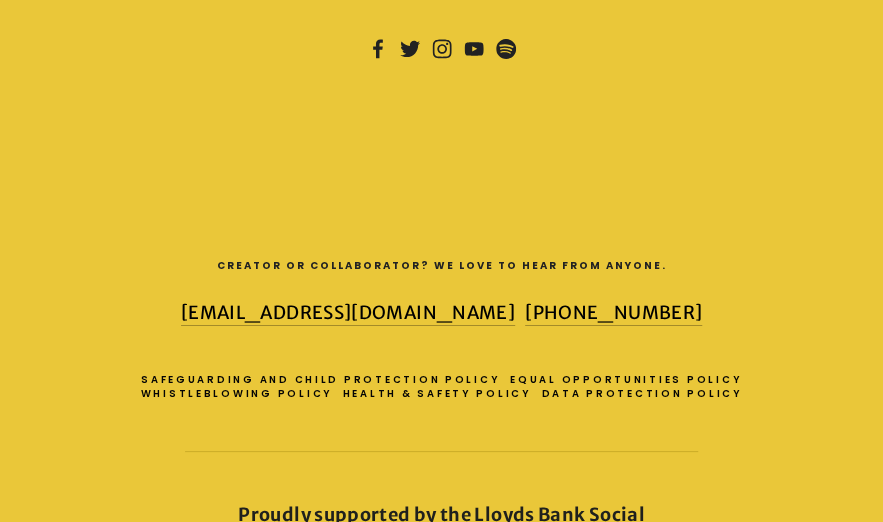 scroll, scrollTop: 5240, scrollLeft: 0, axis: vertical 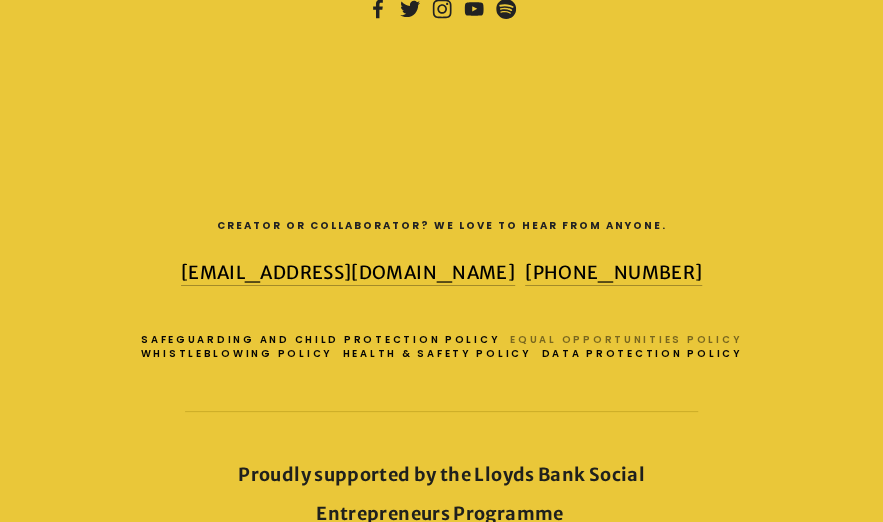 click on "Equal Opportunities Policy" at bounding box center [631, 340] 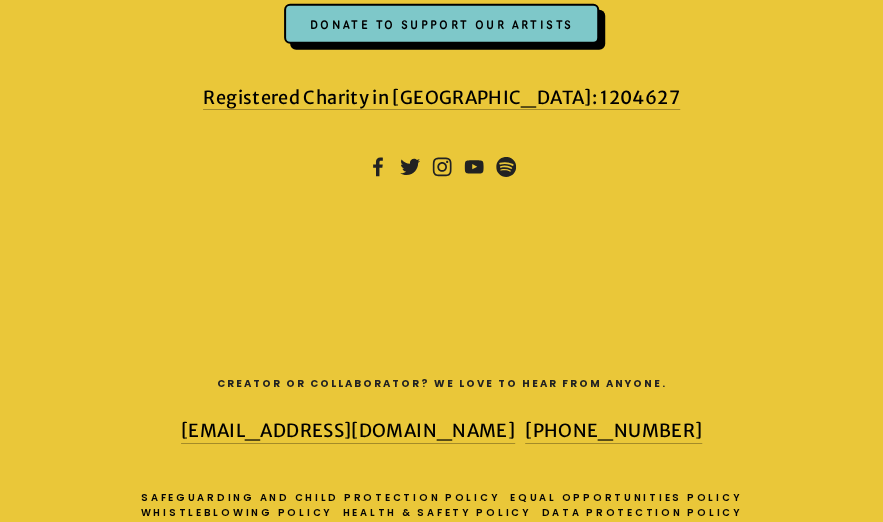 scroll, scrollTop: 7600, scrollLeft: 0, axis: vertical 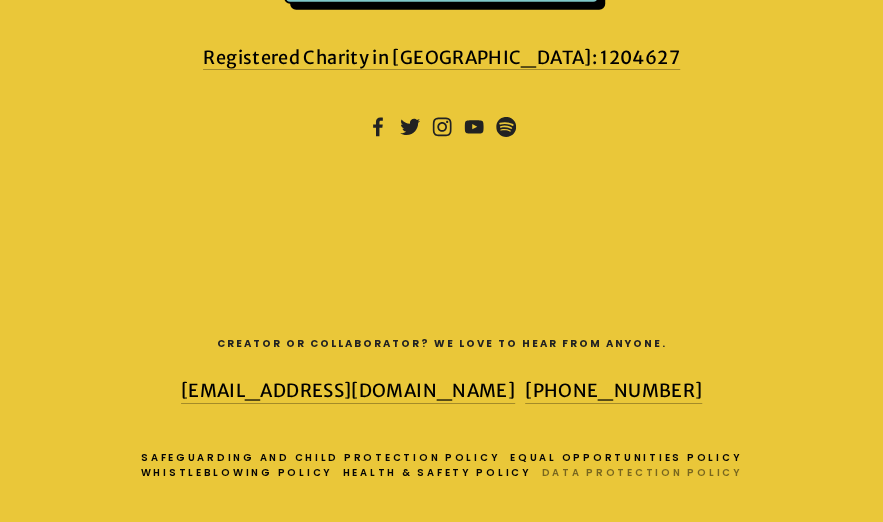 click on "Data Protection Policy" at bounding box center (646, 473) 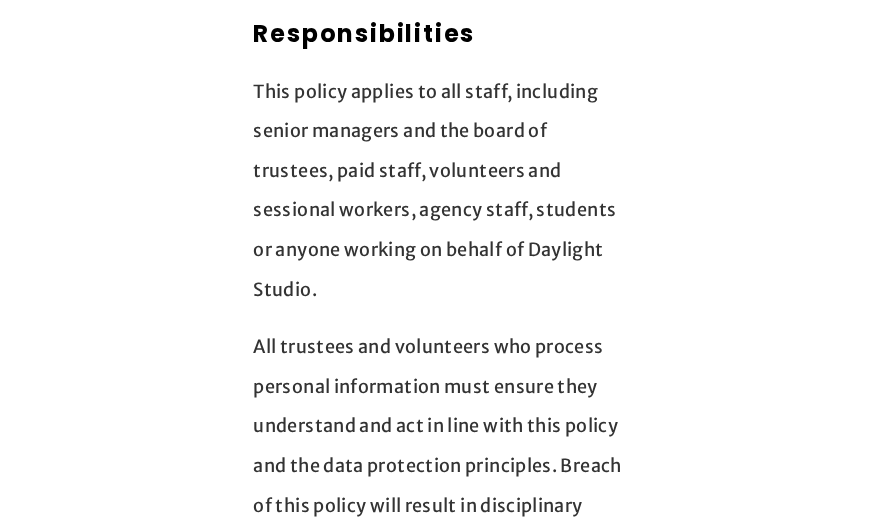 scroll, scrollTop: 1320, scrollLeft: 0, axis: vertical 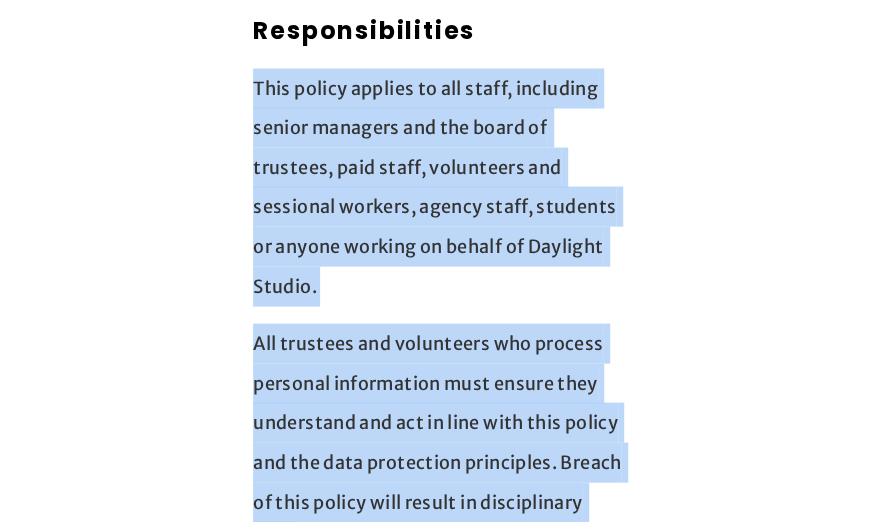 drag, startPoint x: 246, startPoint y: 36, endPoint x: 296, endPoint y: 493, distance: 459.72708 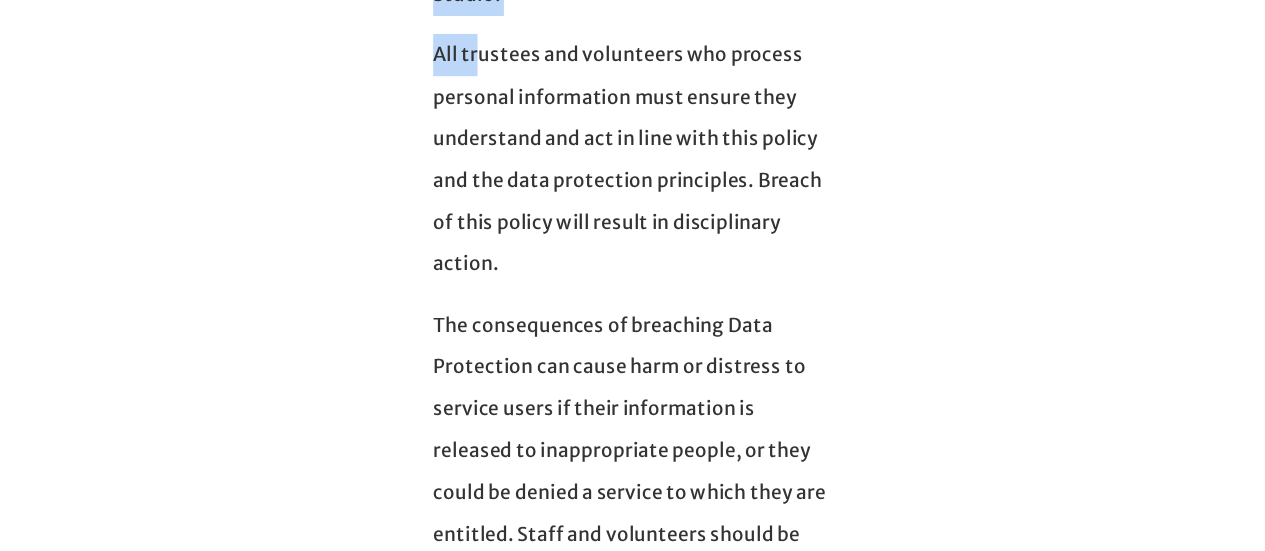 scroll, scrollTop: 1554, scrollLeft: 0, axis: vertical 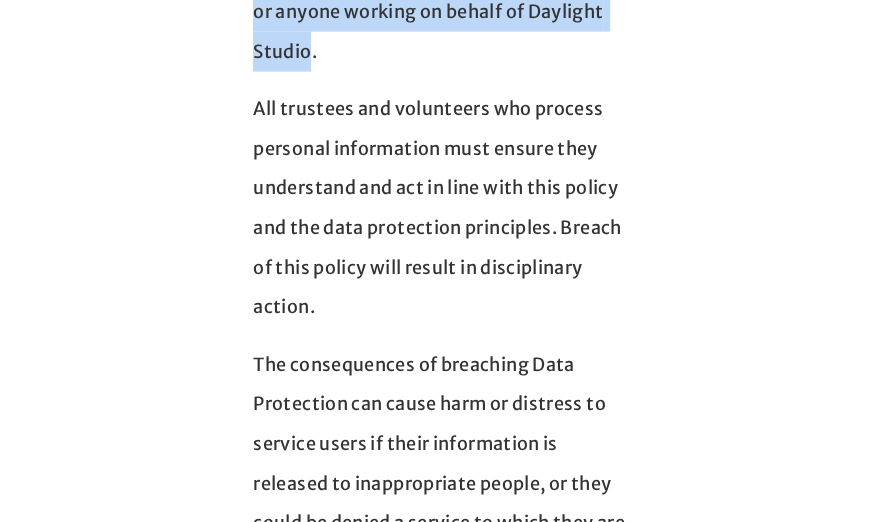copy on "This policy applies to all staff, including senior managers and the board of trustees, paid staff, volunteers and sessional workers, agency staff, students or anyone working on behalf of Daylight Studio" 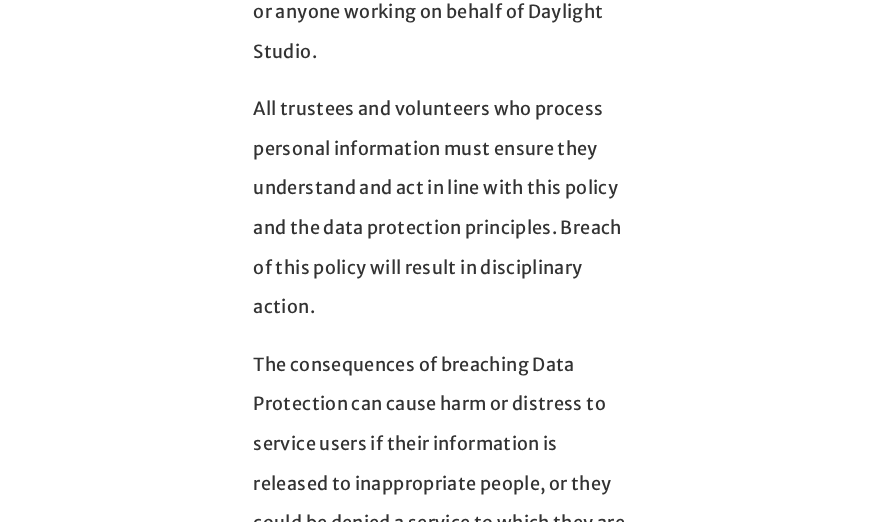 click on "All trustees and volunteers who process personal information must ensure they understand and act in line with this policy and the data protection principles. Breach of this policy will result in disciplinary action." at bounding box center [441, 208] 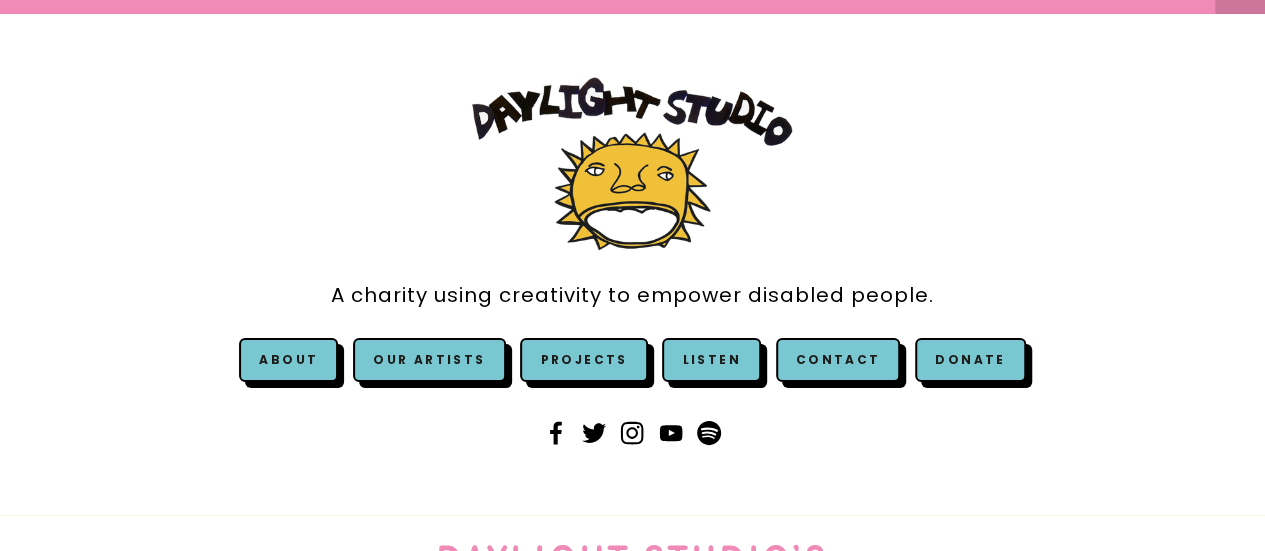 scroll, scrollTop: 0, scrollLeft: 0, axis: both 